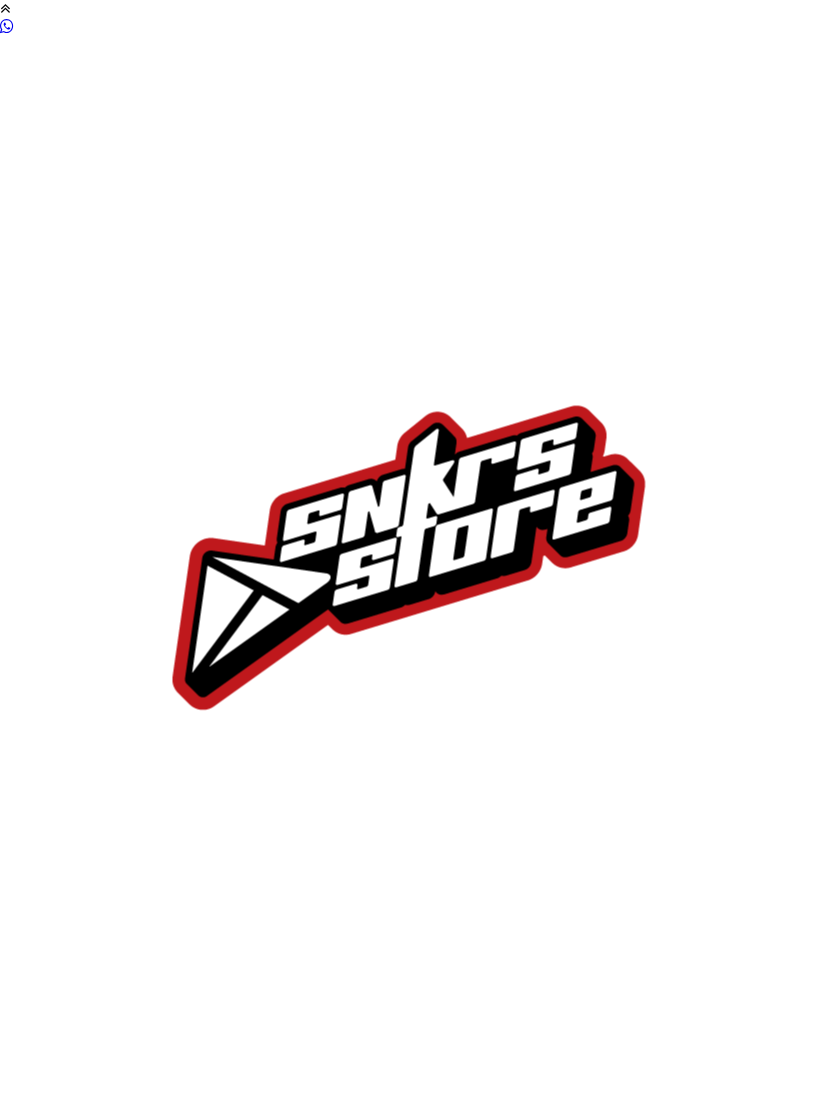 scroll, scrollTop: 0, scrollLeft: 0, axis: both 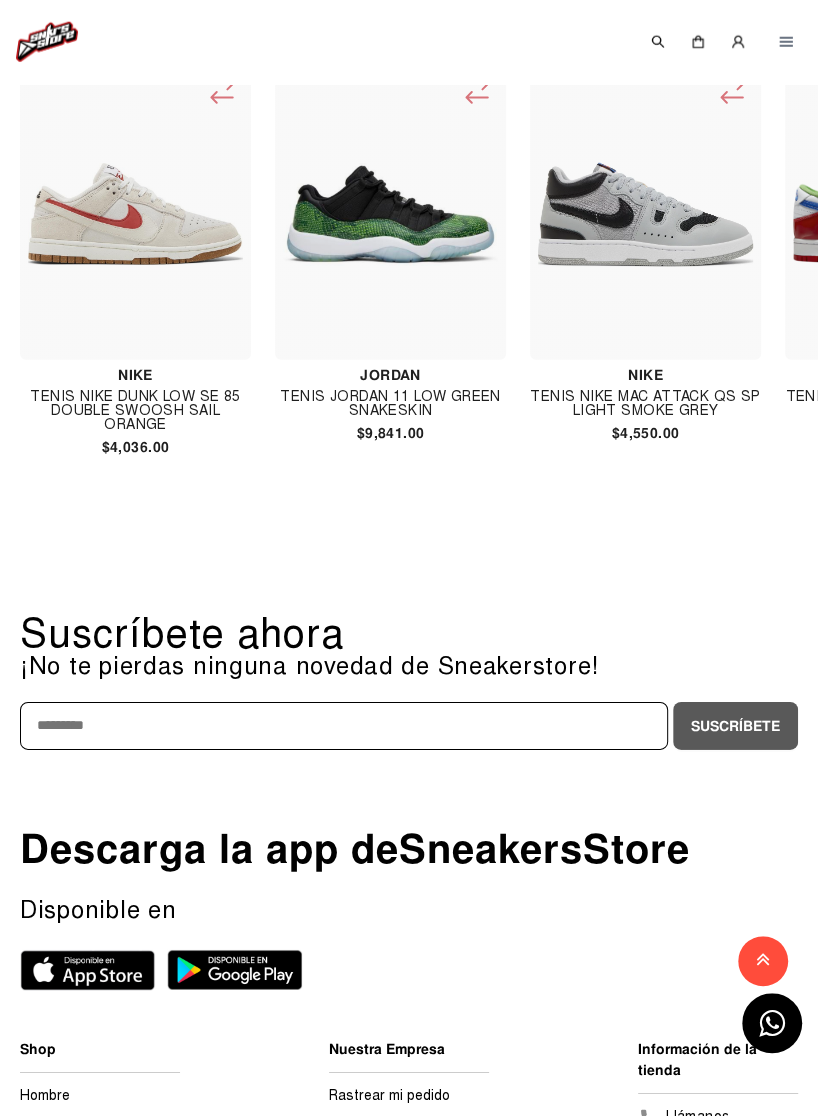 click 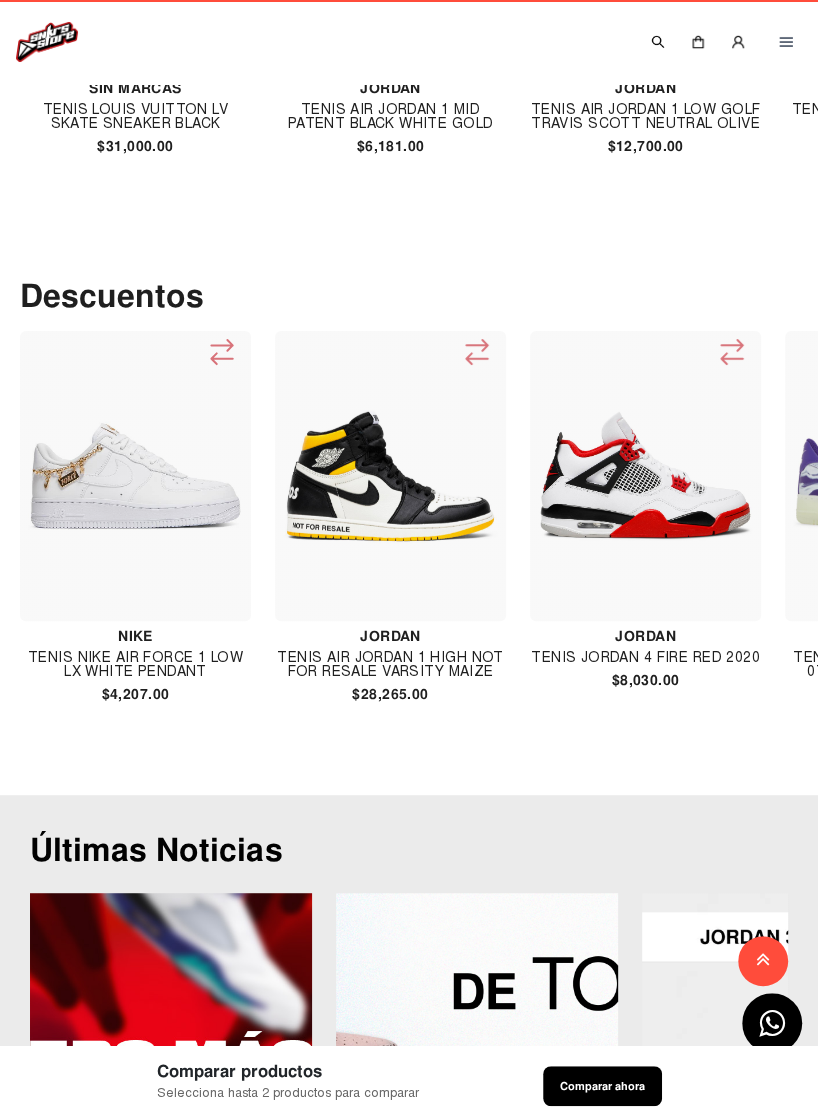 scroll, scrollTop: 3595, scrollLeft: 0, axis: vertical 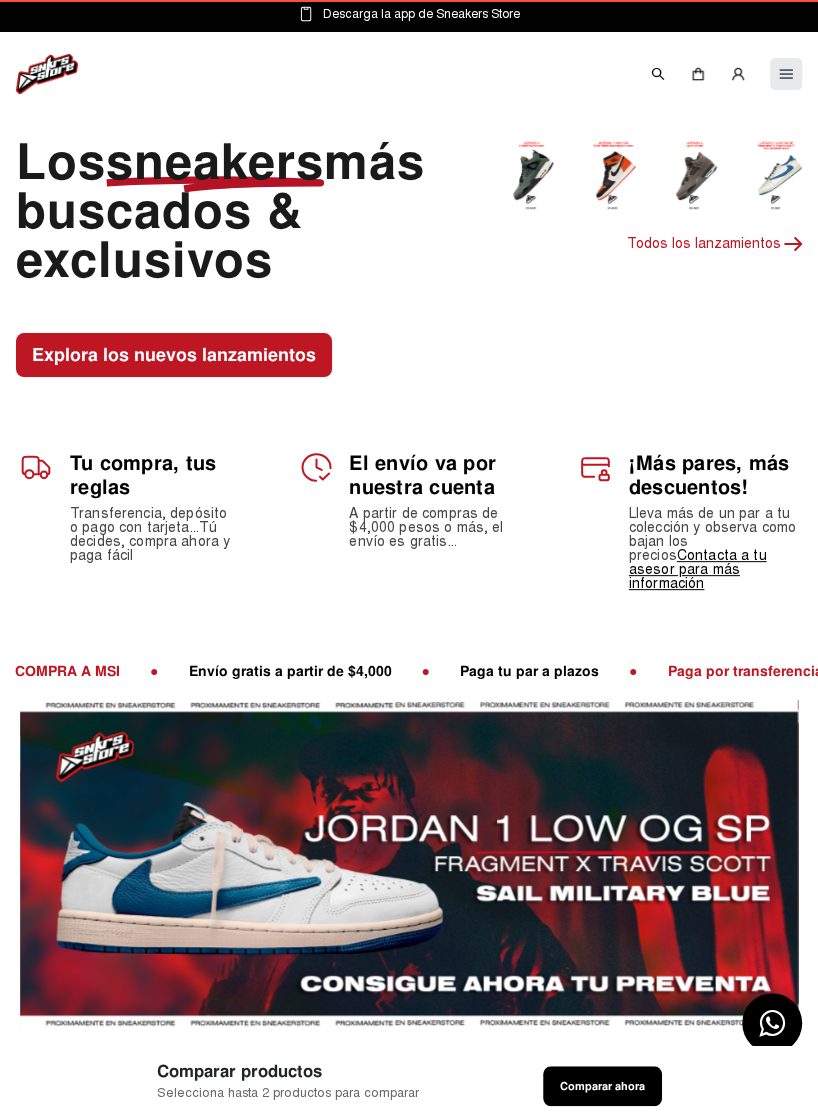 click 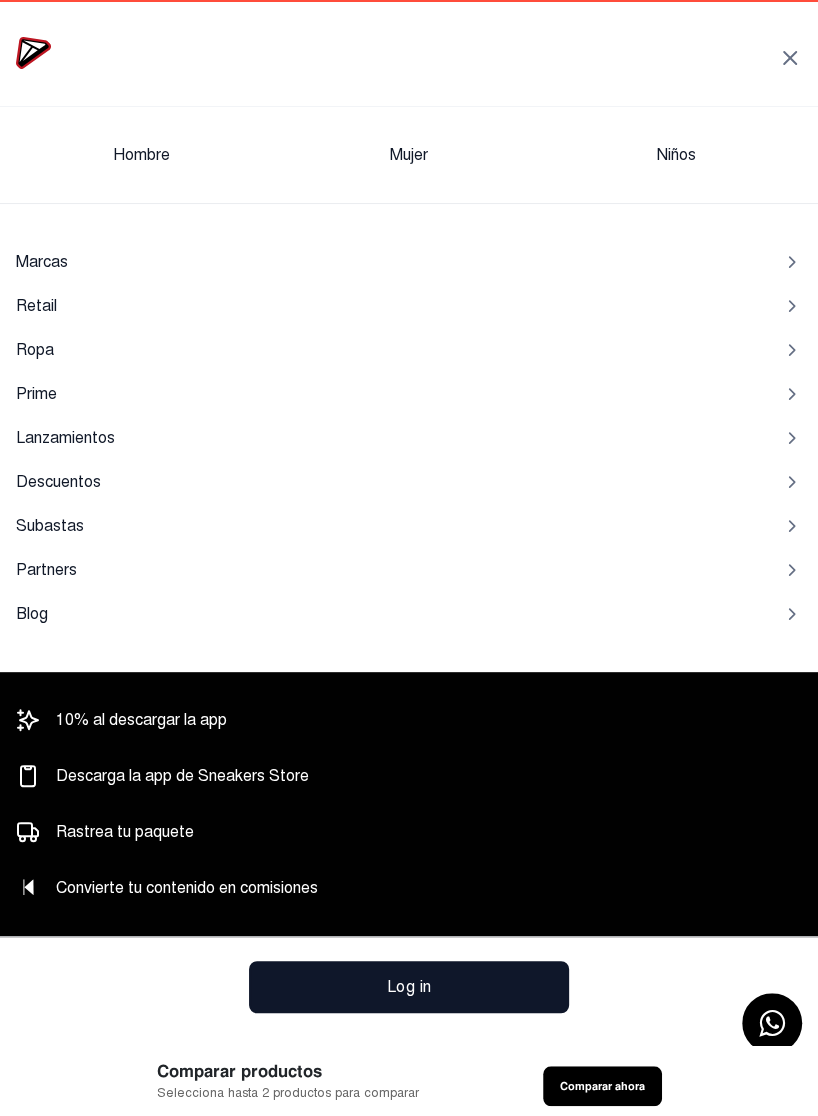 click on "Hombre" 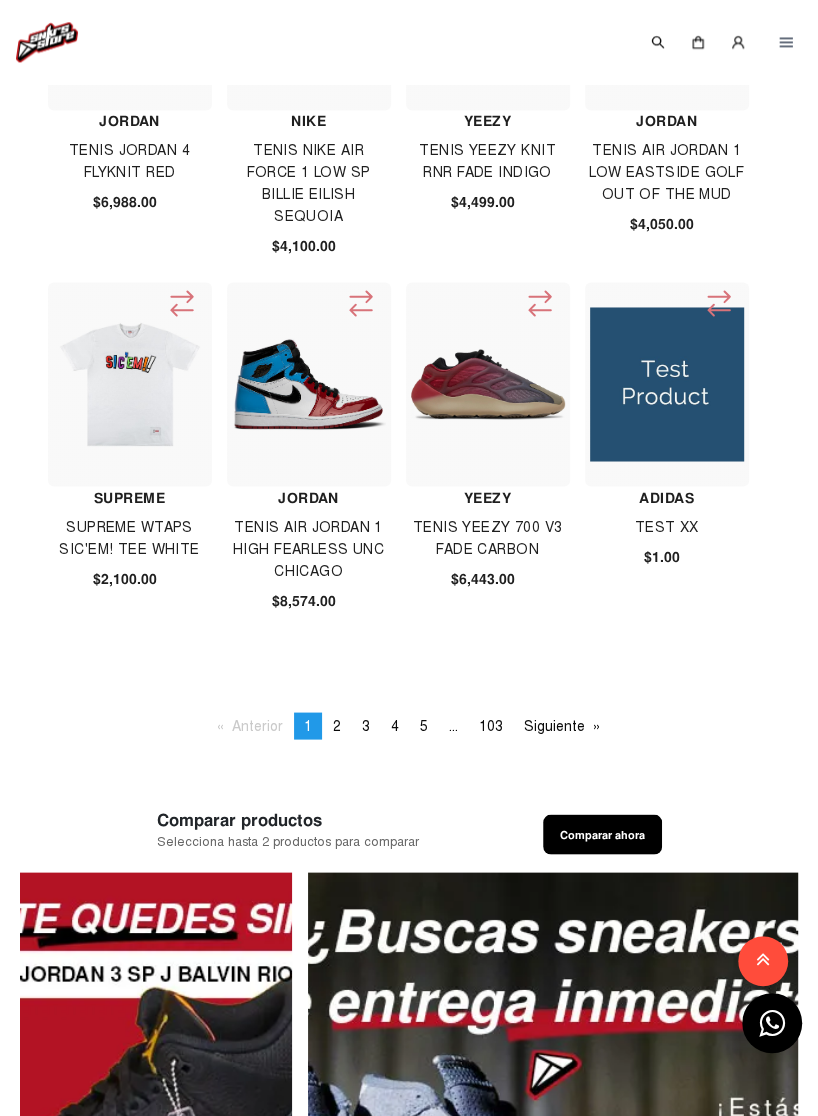 scroll, scrollTop: 1484, scrollLeft: 0, axis: vertical 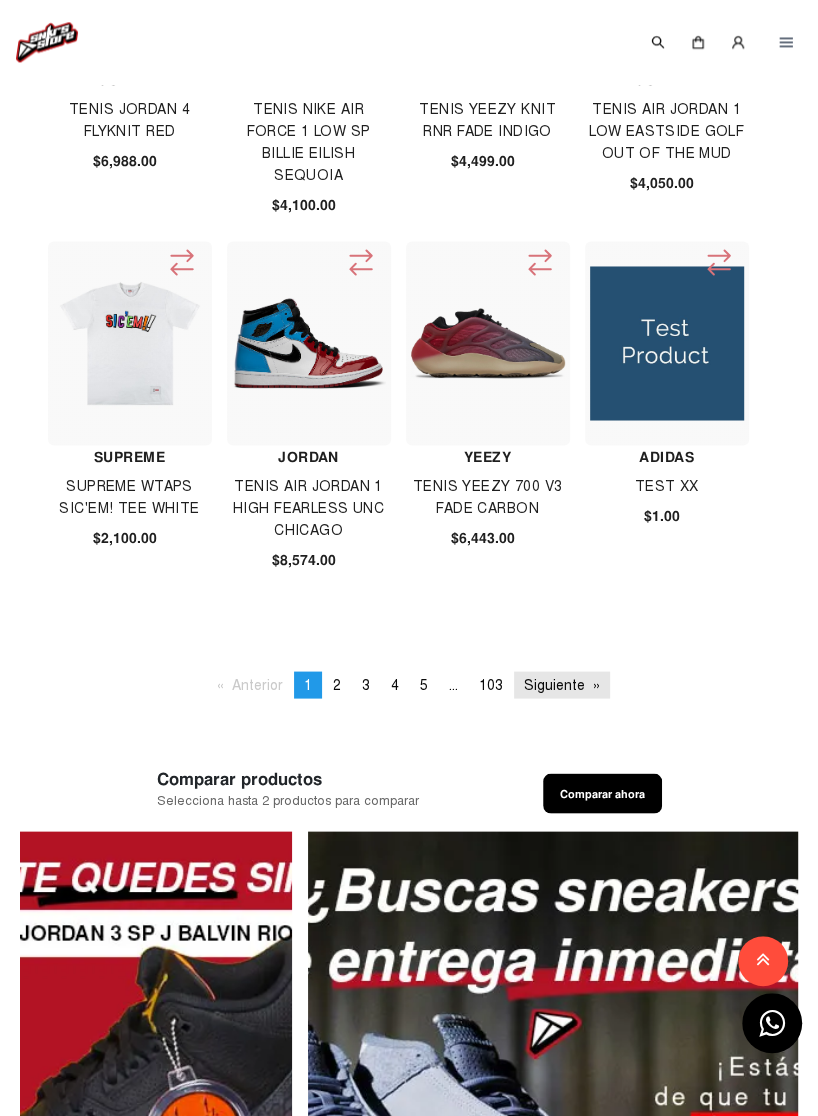 click on "Siguiente  page" 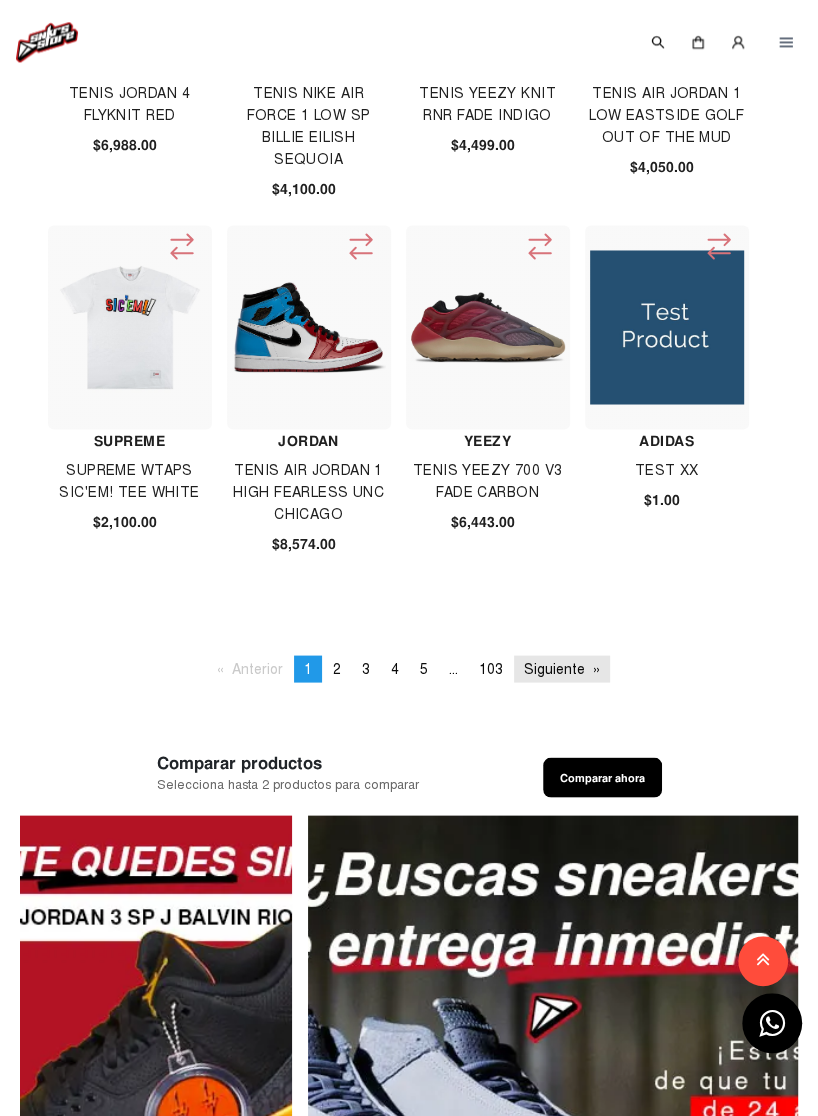 scroll, scrollTop: 1540, scrollLeft: 0, axis: vertical 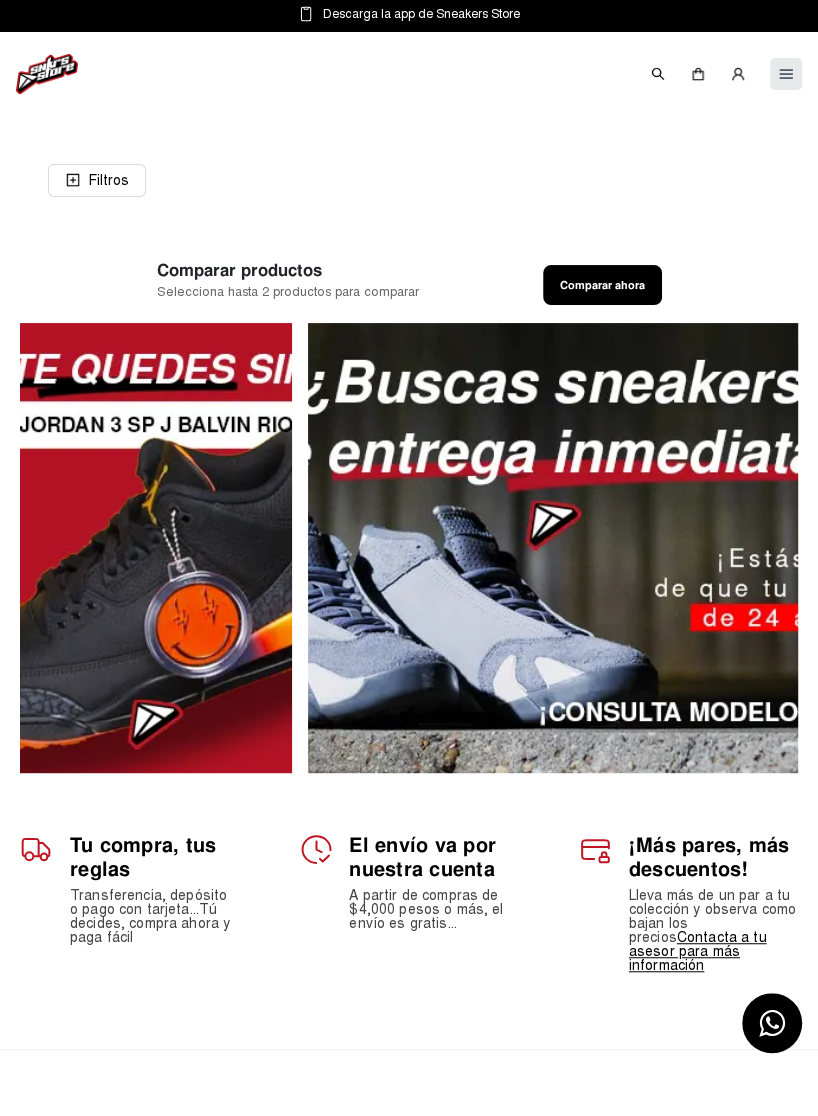 click 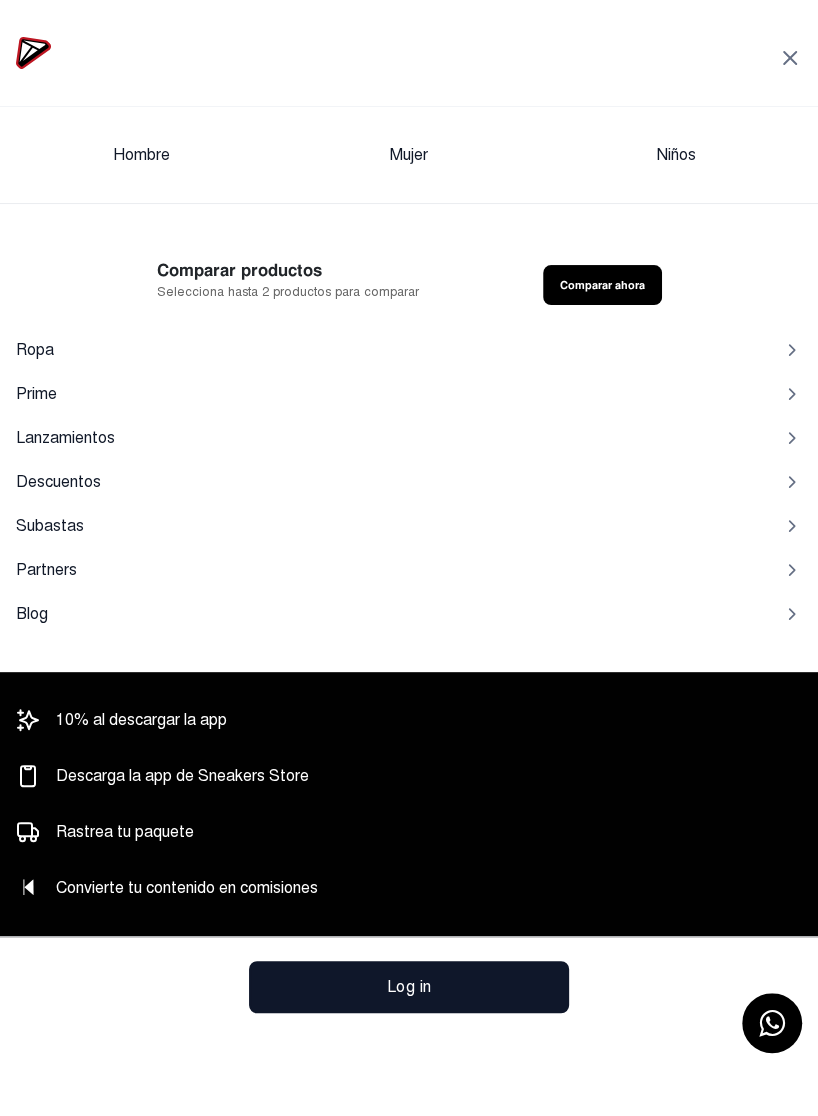click 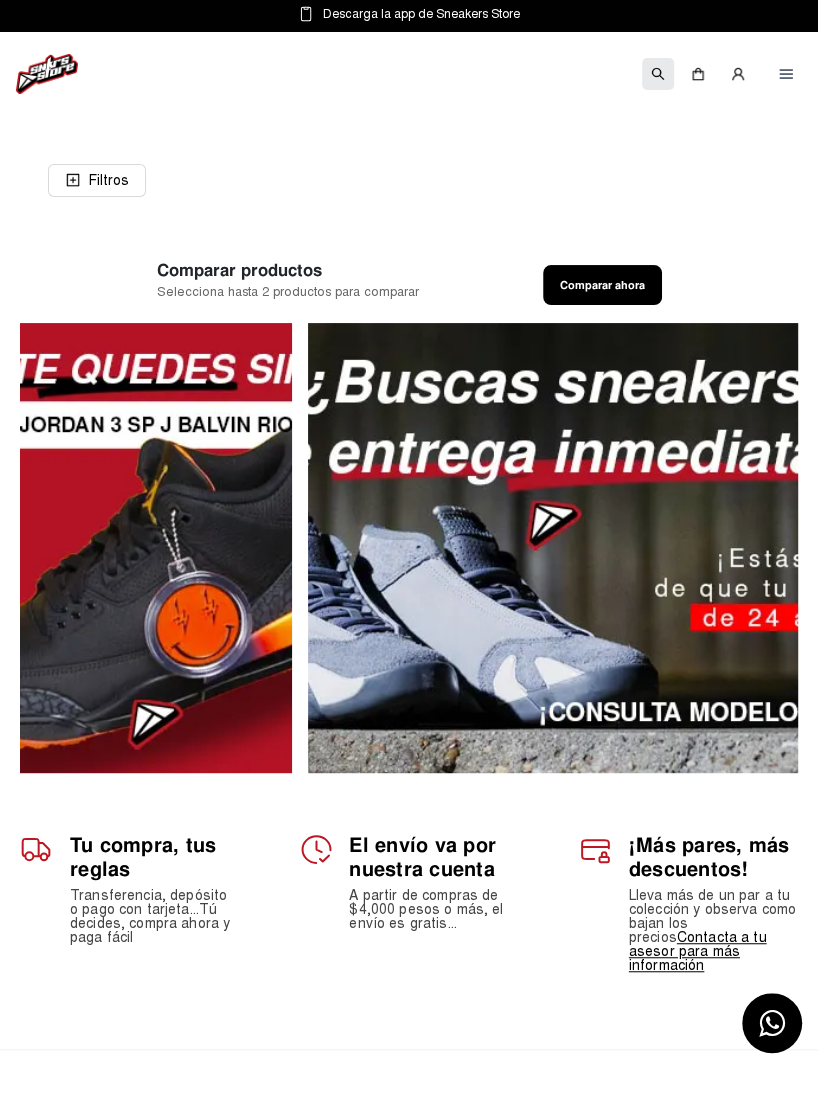 click 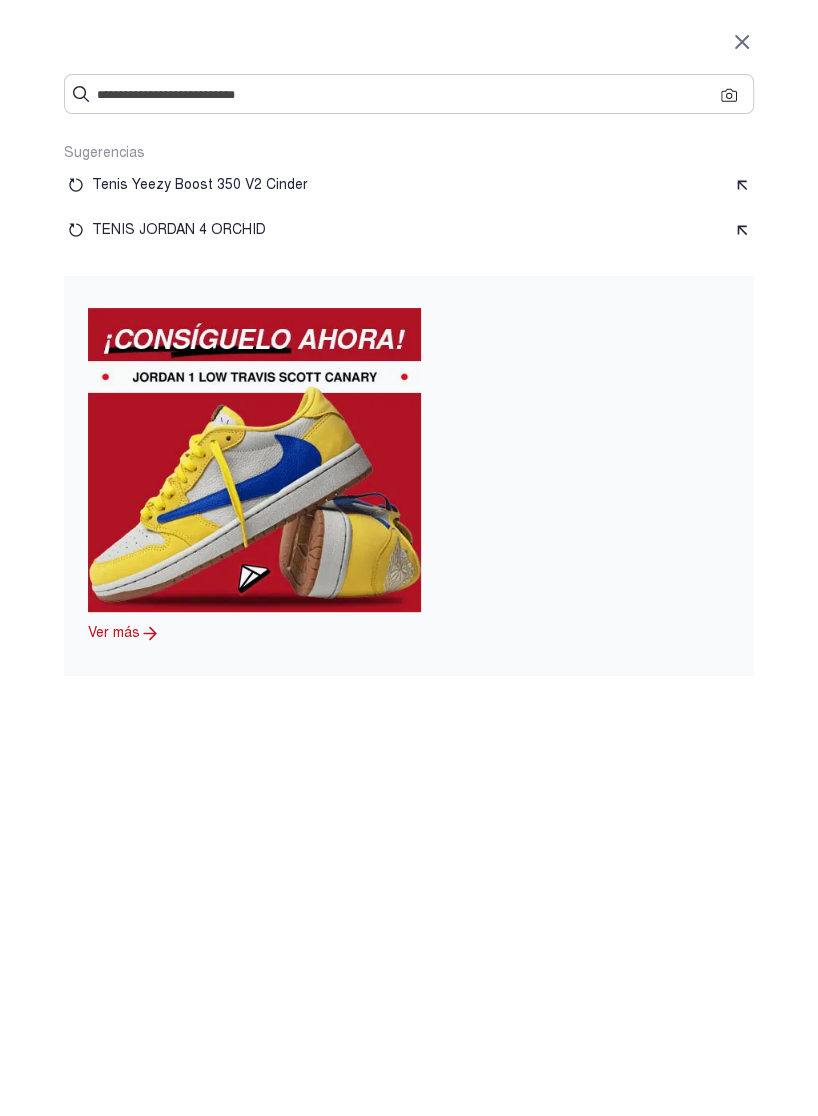 click at bounding box center [409, 94] 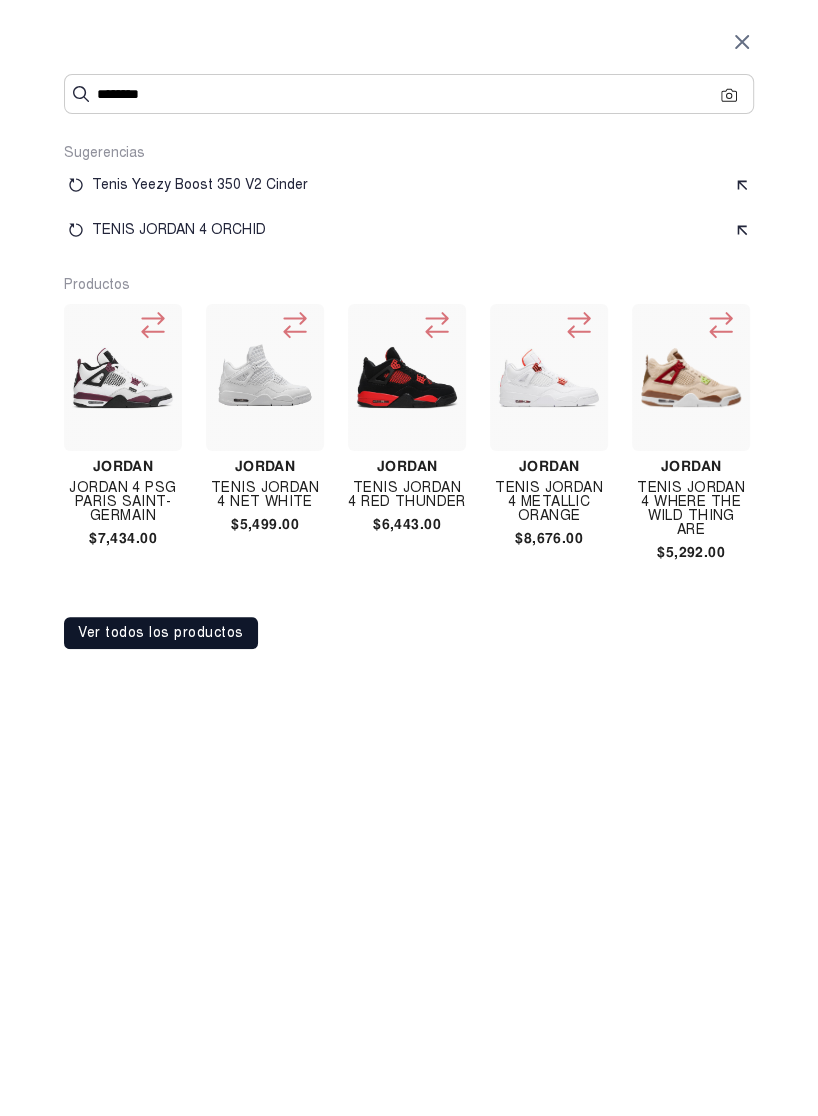 type on "********" 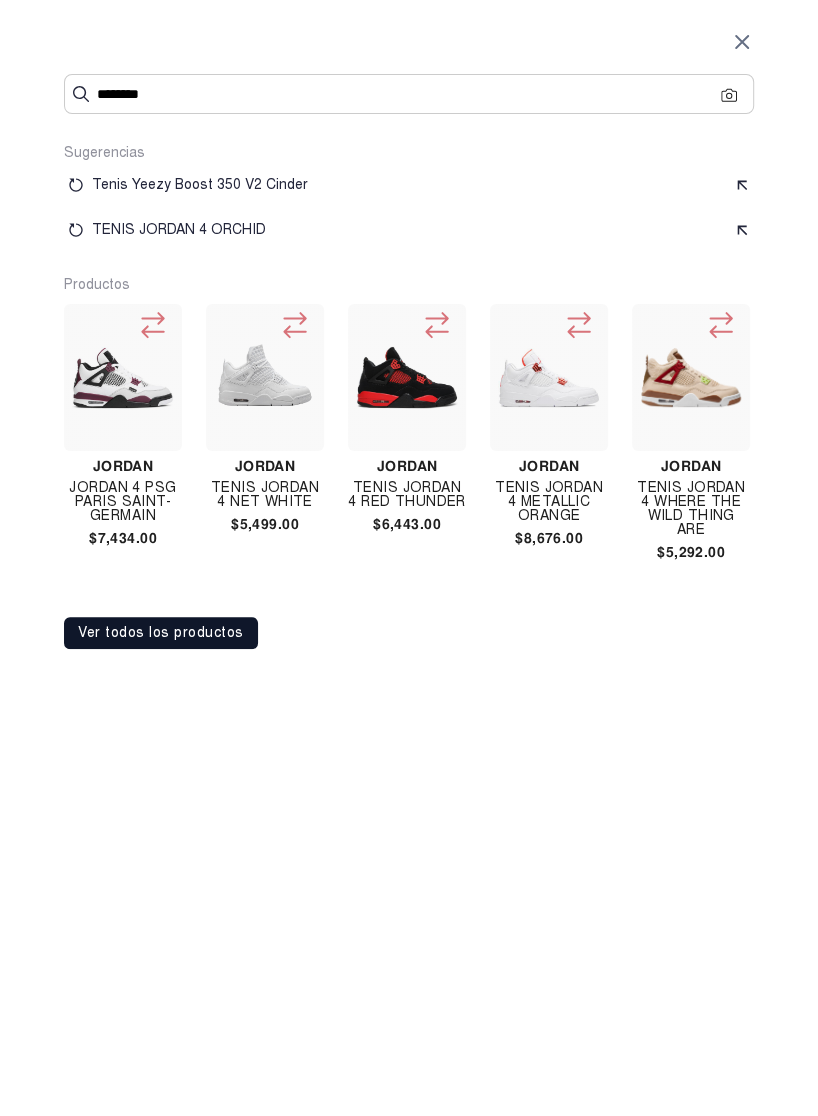 click on "********" at bounding box center [409, 94] 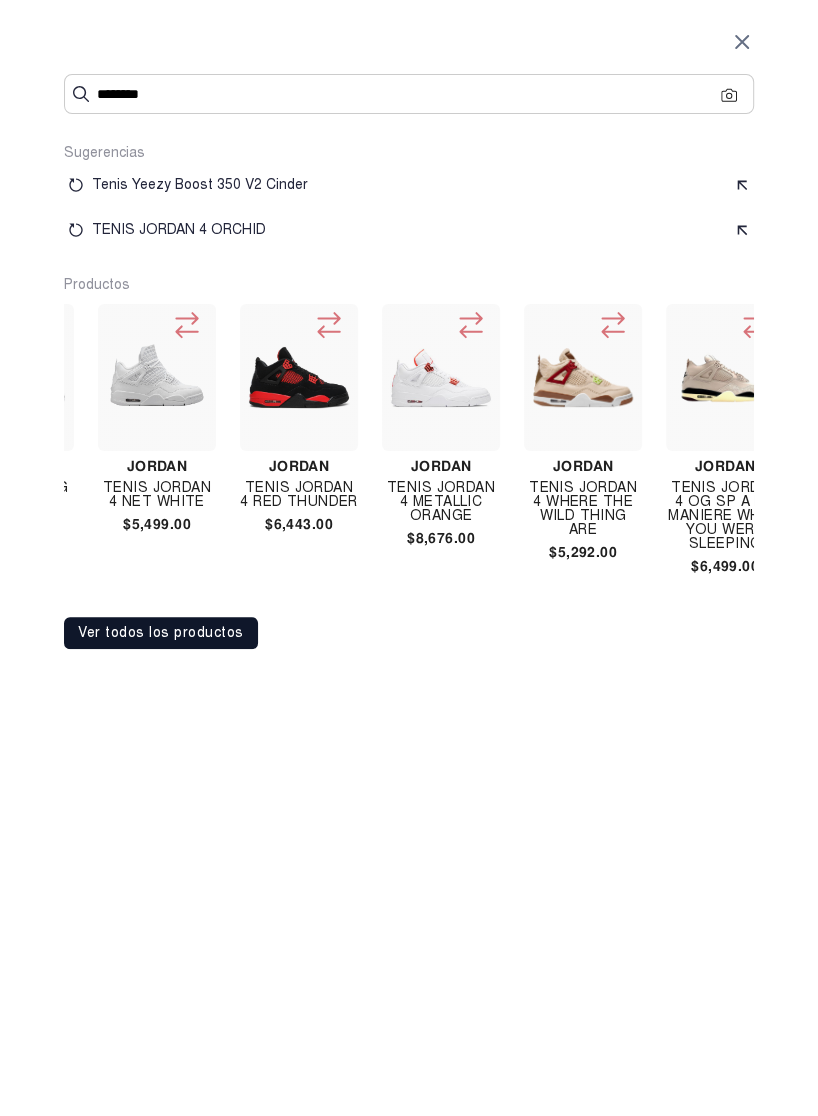 scroll, scrollTop: 0, scrollLeft: 0, axis: both 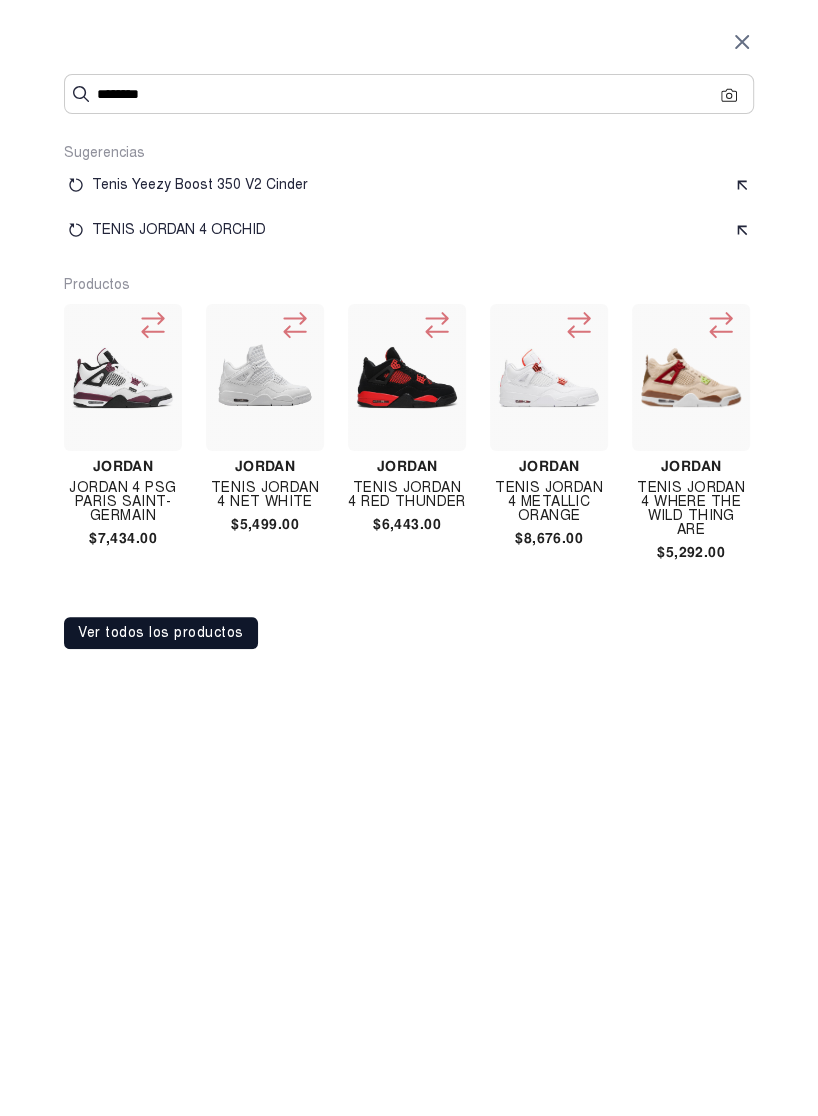 click on "Ver todos los productos" at bounding box center (161, 633) 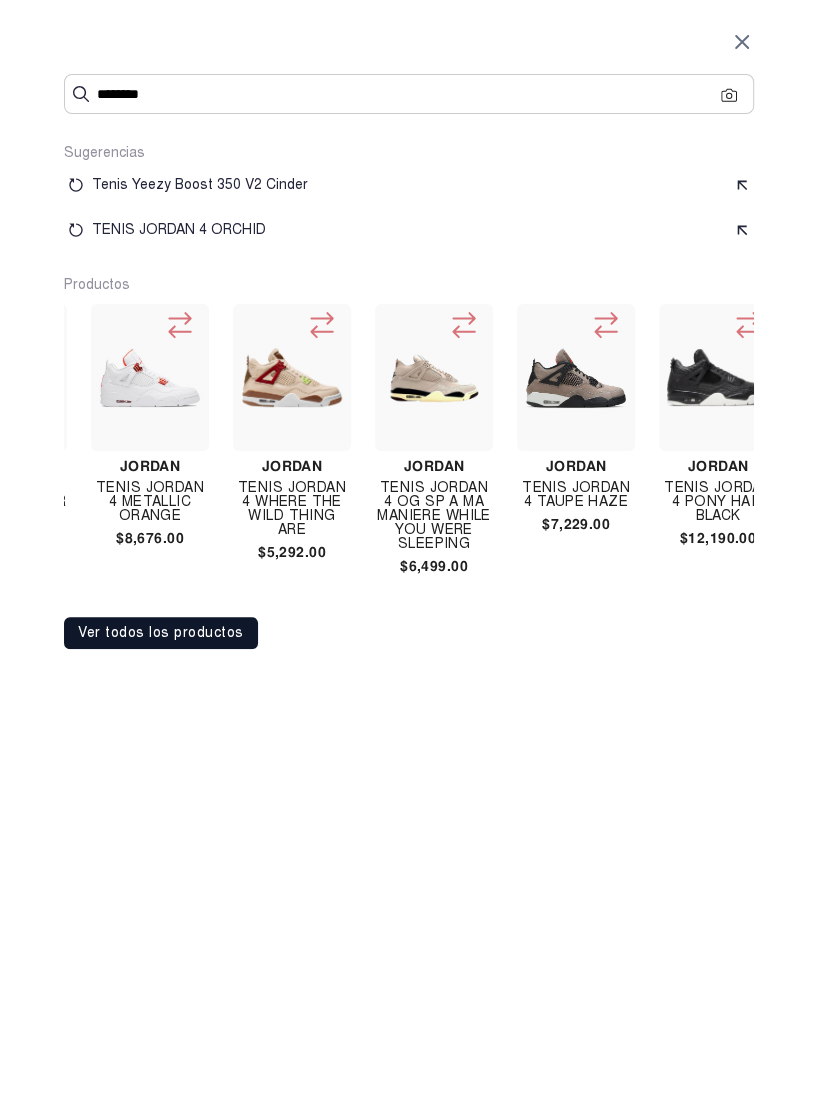 scroll, scrollTop: 0, scrollLeft: 0, axis: both 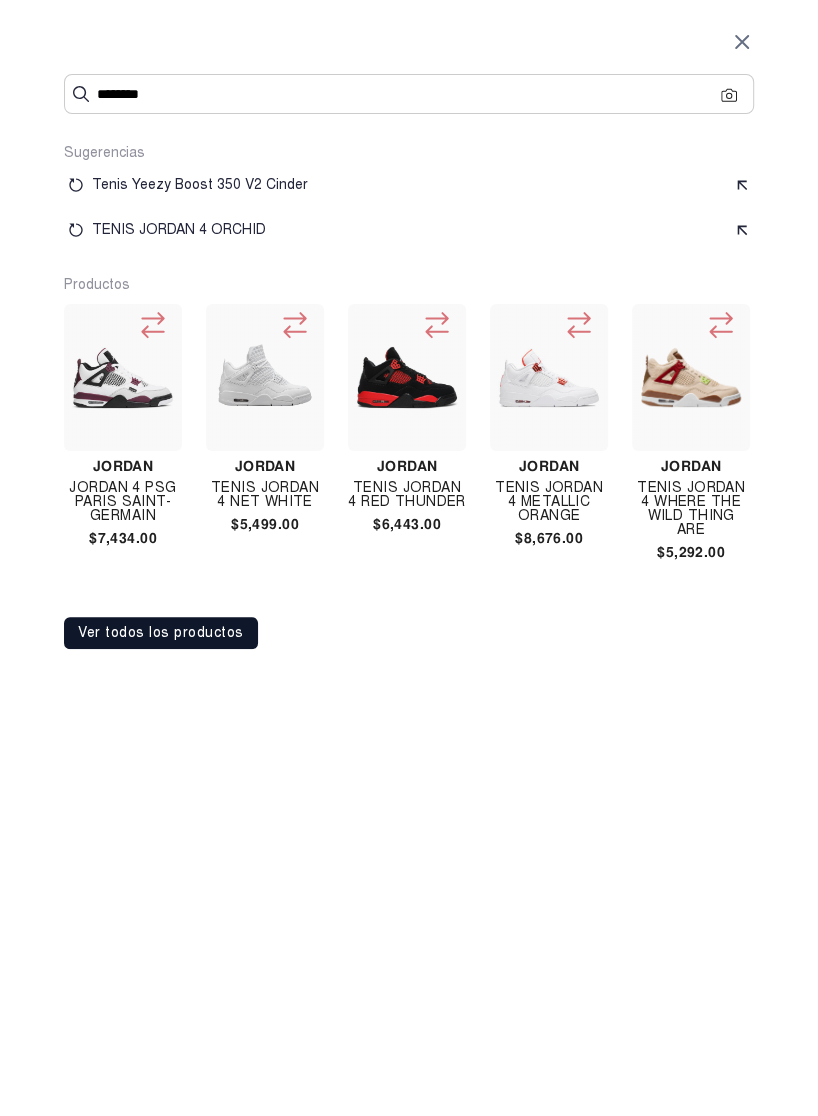 click at bounding box center (265, 377) 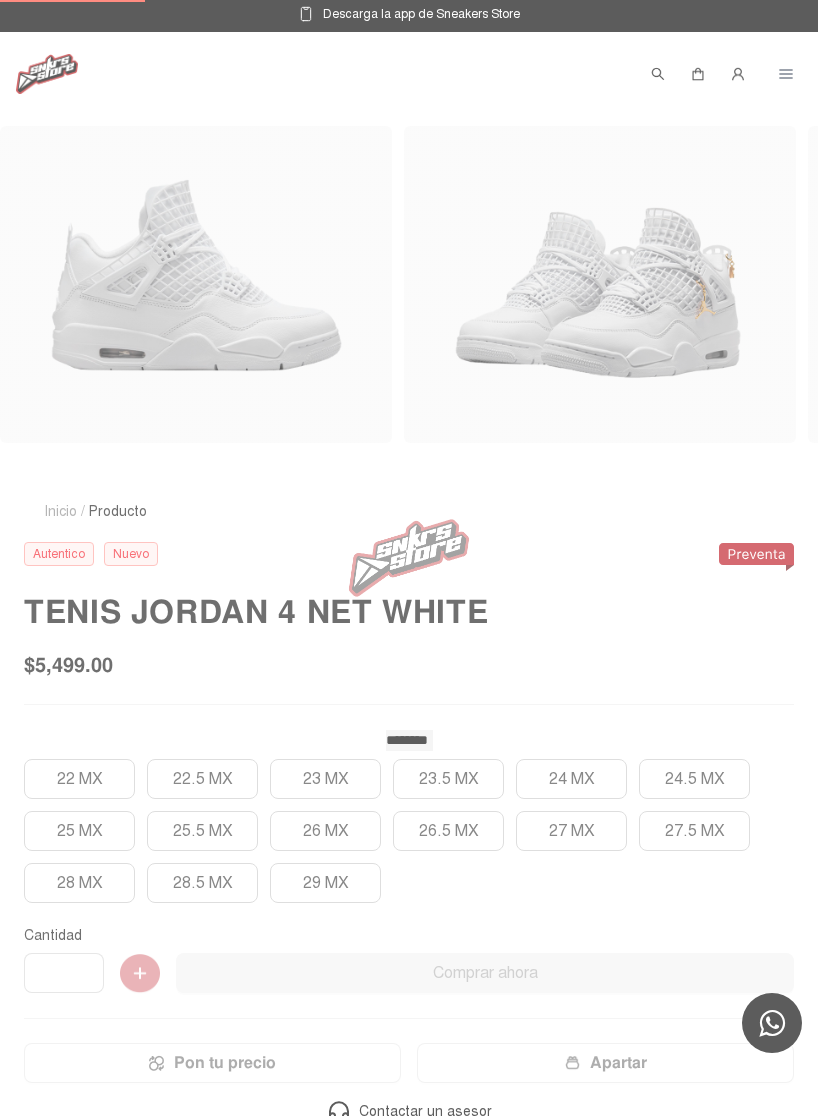 scroll, scrollTop: 0, scrollLeft: 0, axis: both 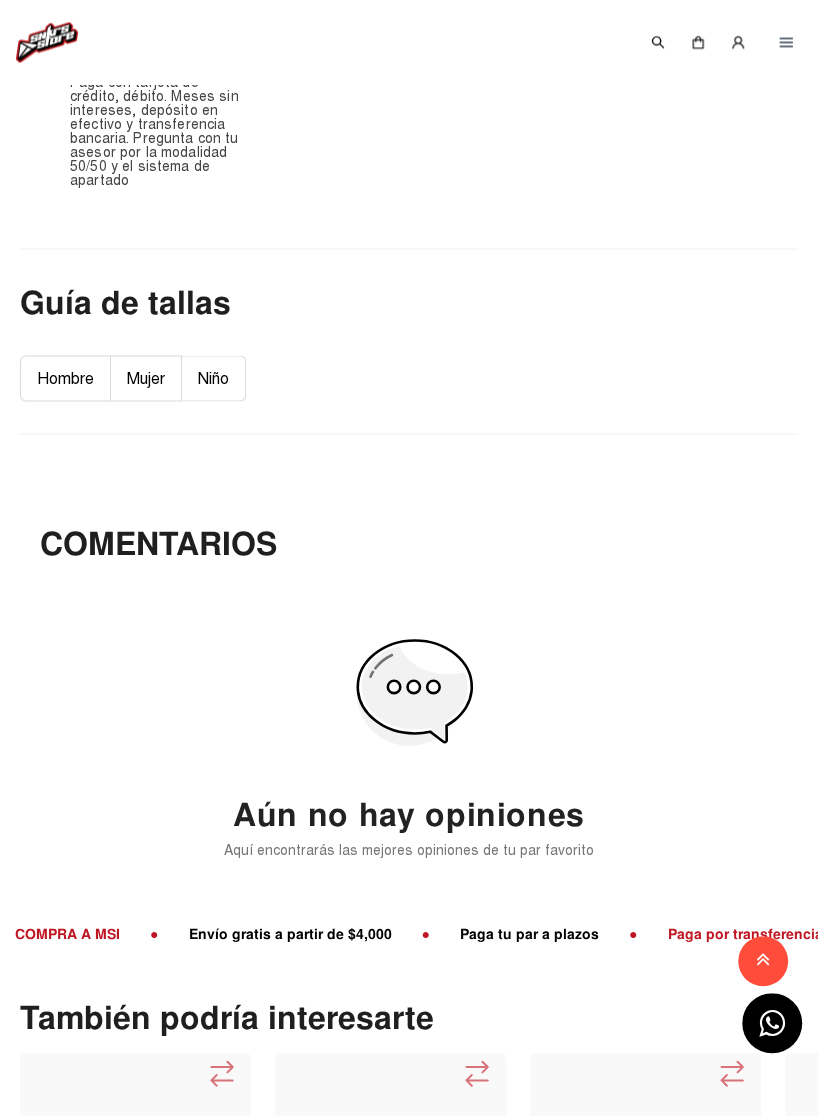 click on "Hombre" 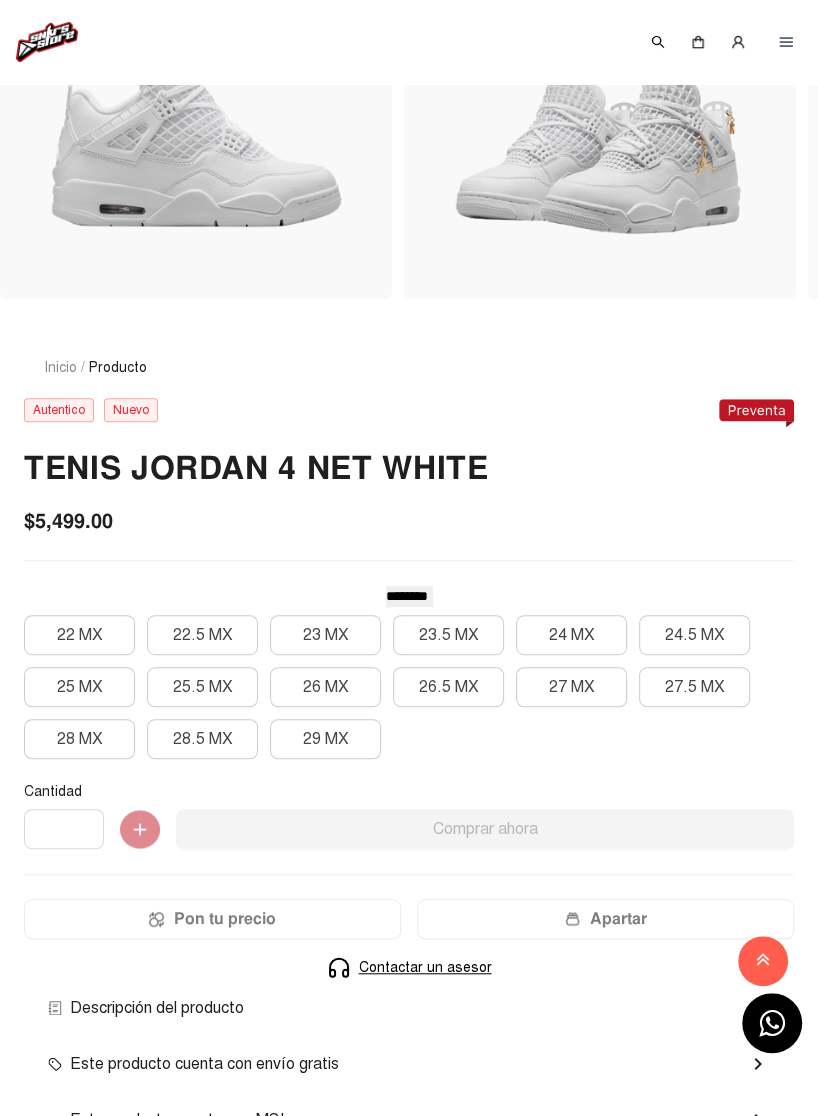 scroll, scrollTop: 0, scrollLeft: 0, axis: both 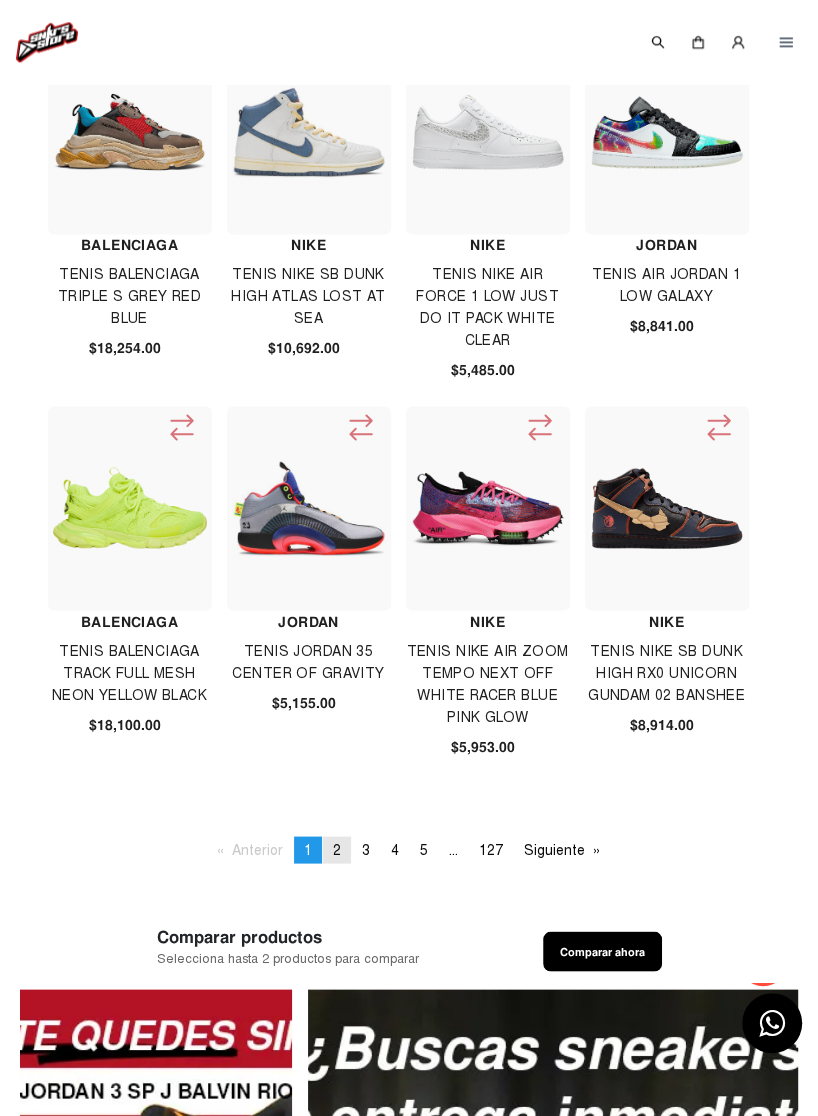 click on "page  2" 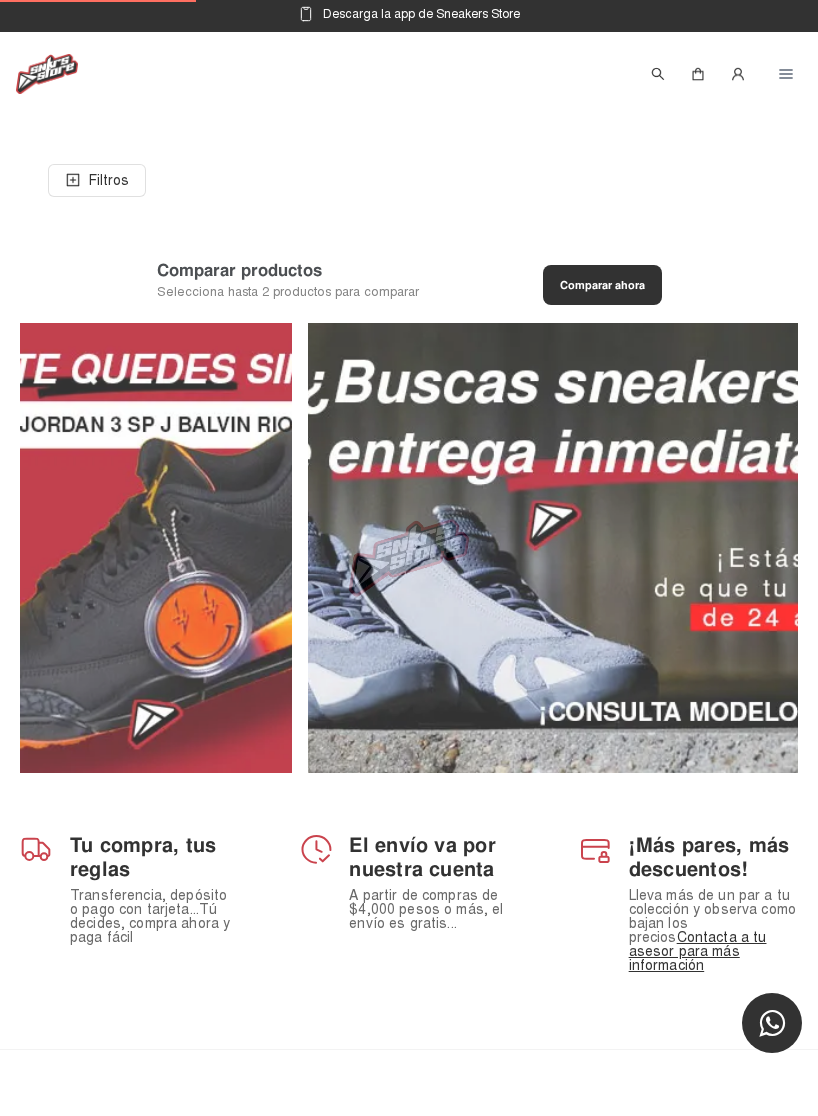 scroll, scrollTop: 0, scrollLeft: 0, axis: both 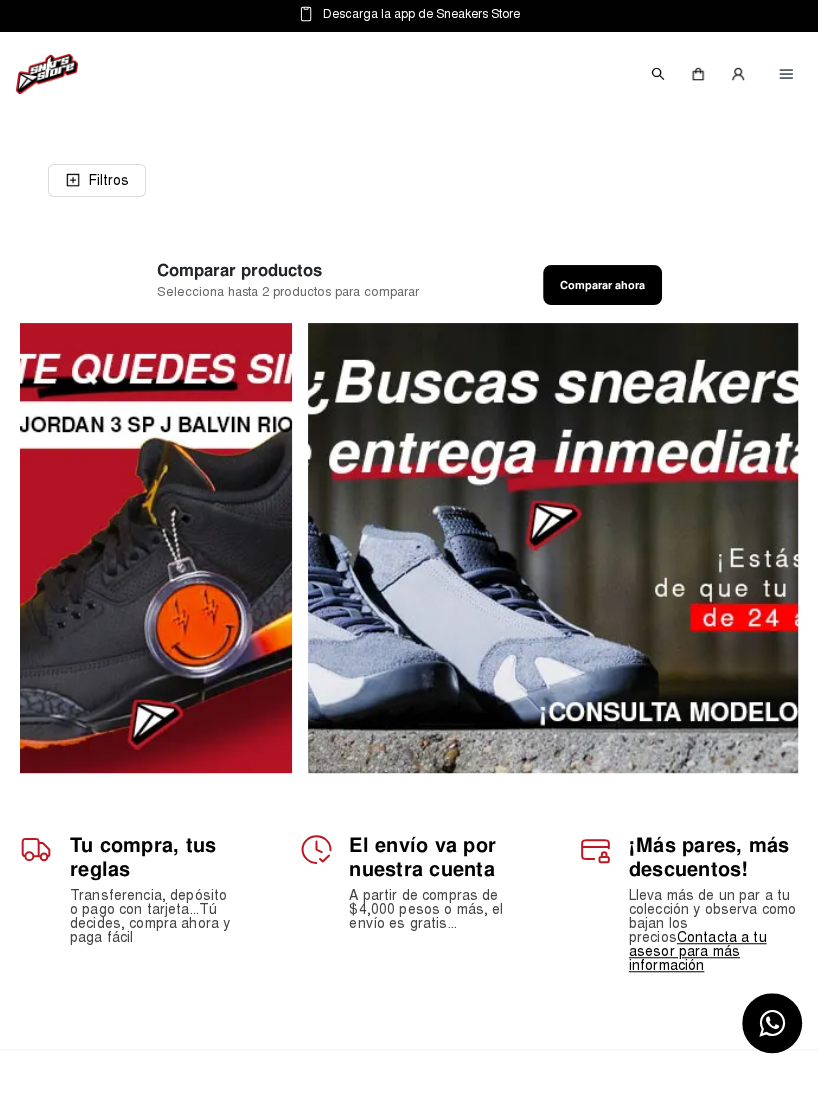 click 